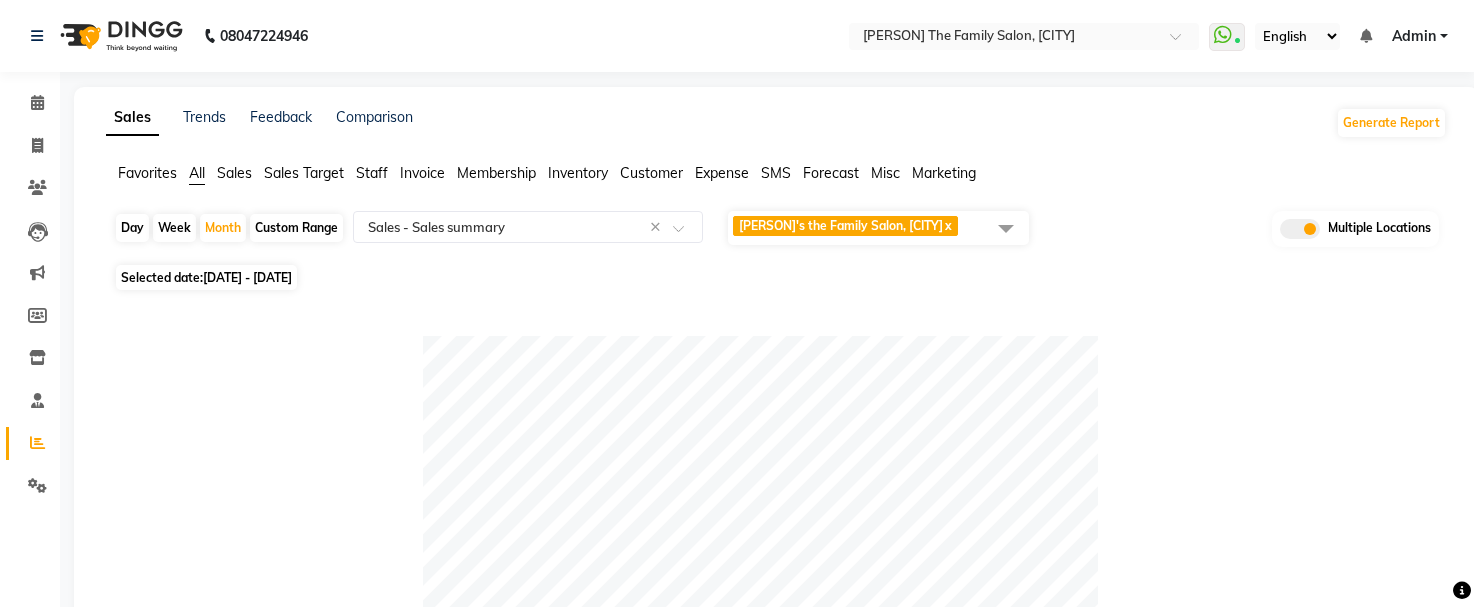 select on "full_report" 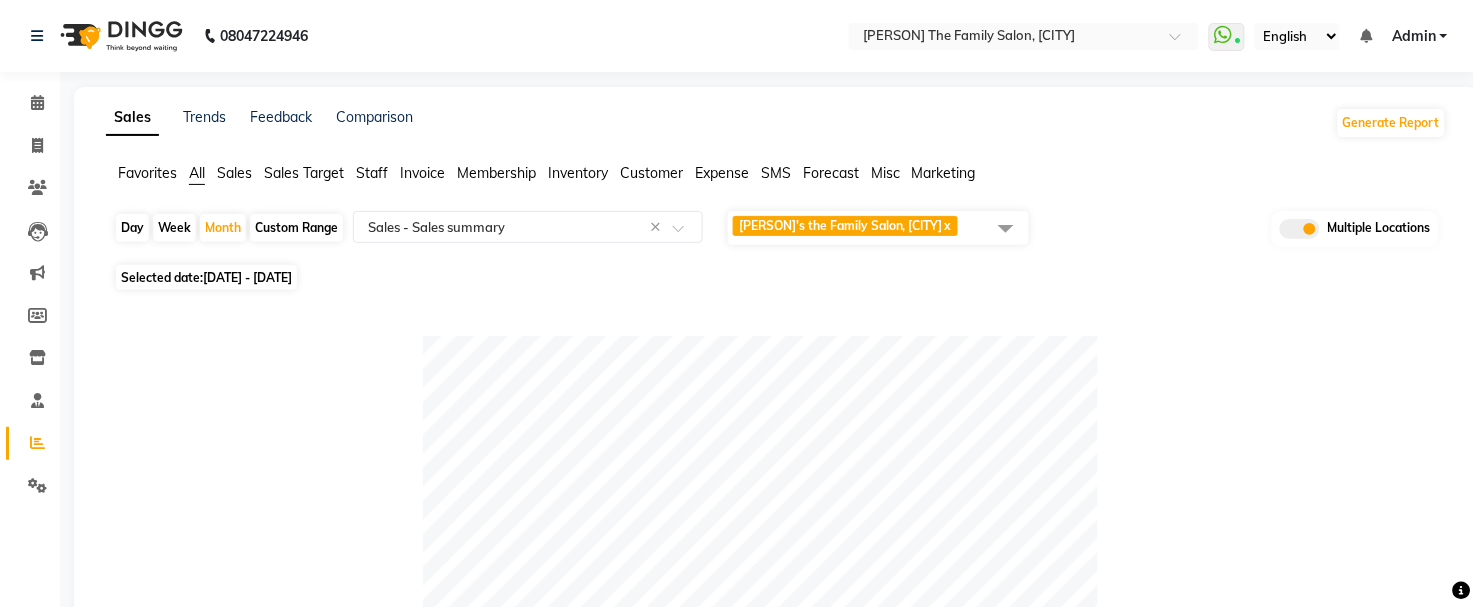 scroll, scrollTop: 0, scrollLeft: 0, axis: both 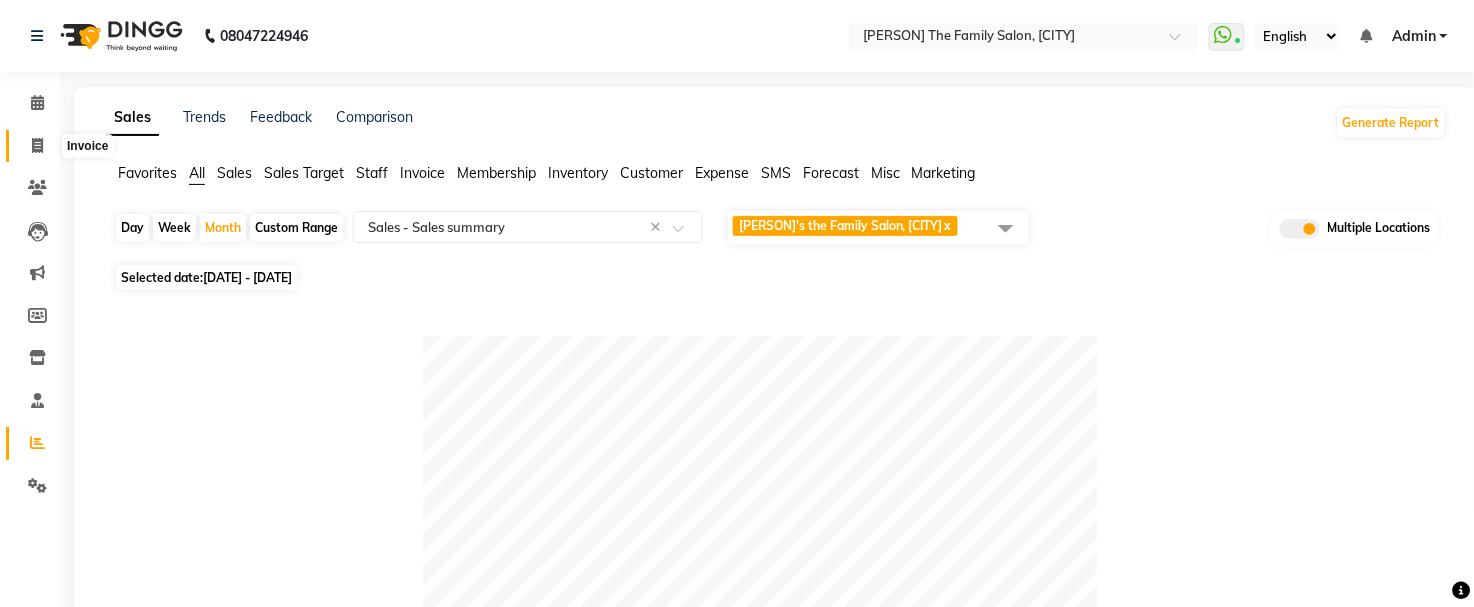 click 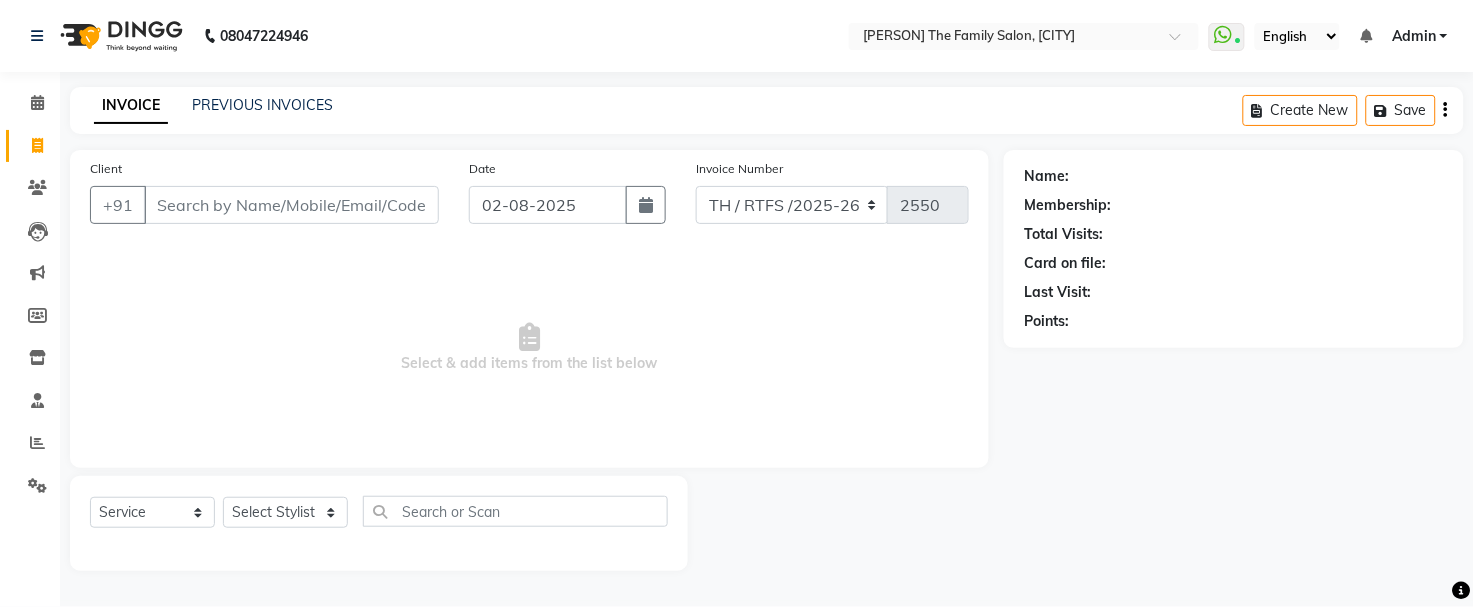 click 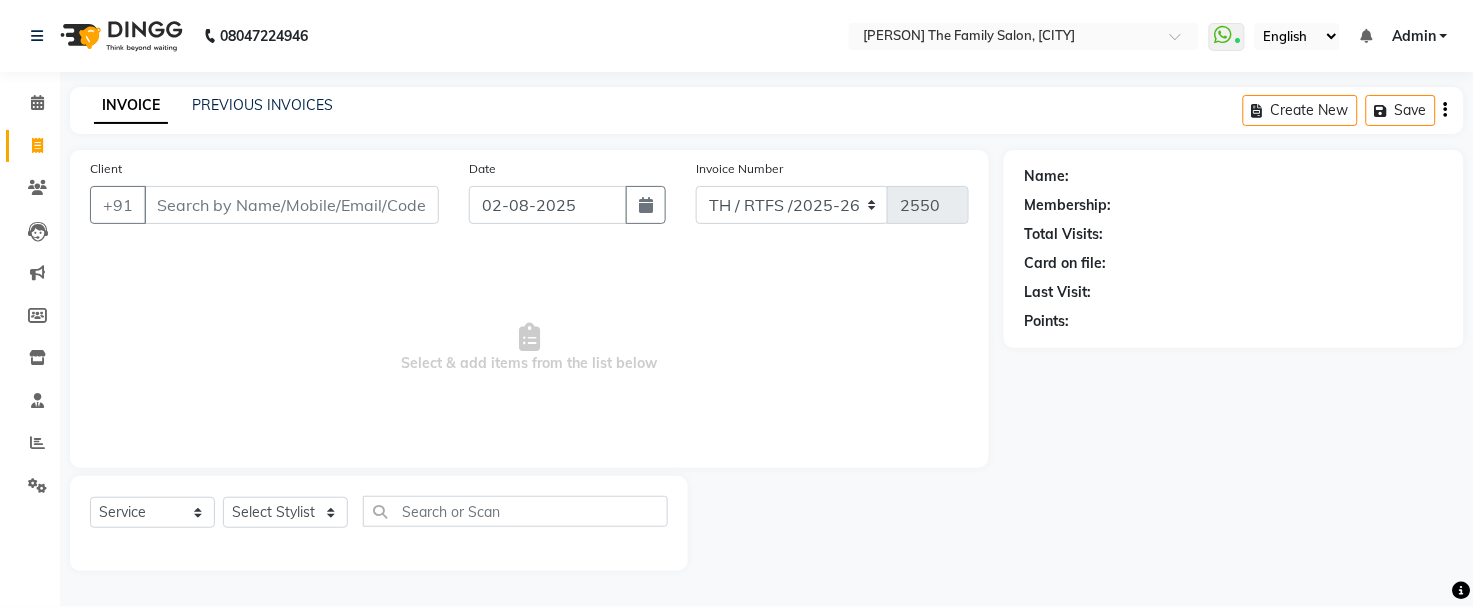 click 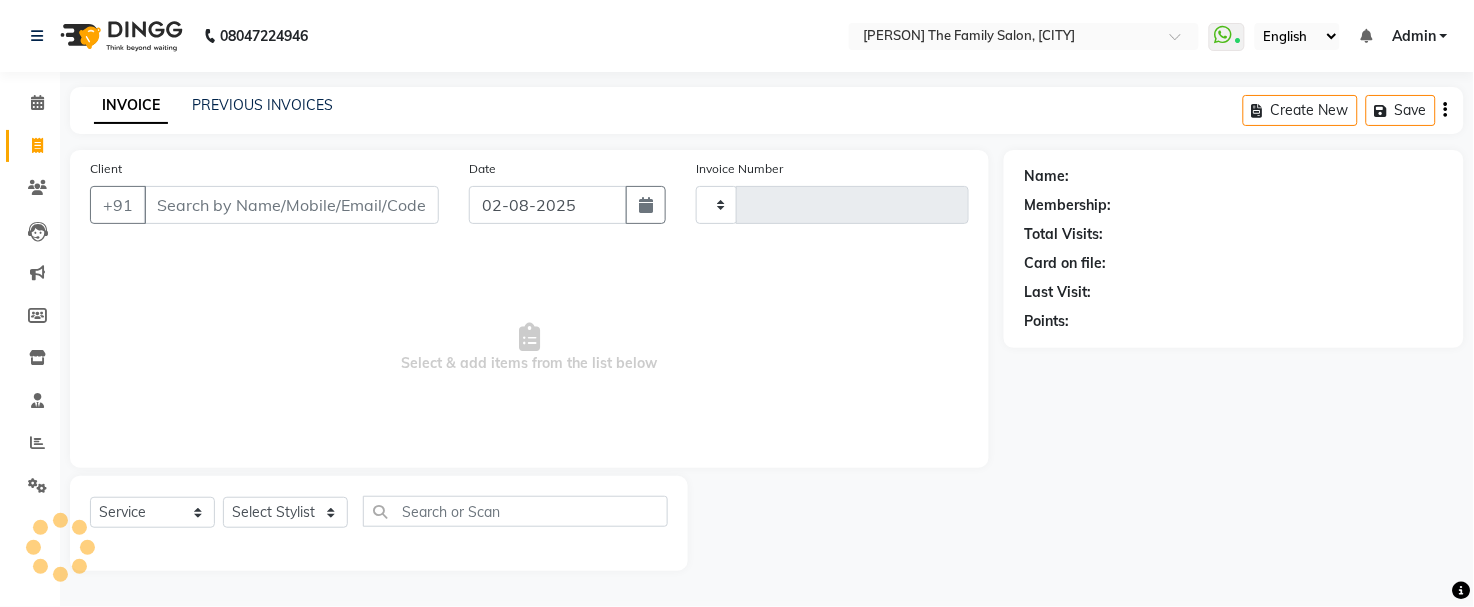 type on "2550" 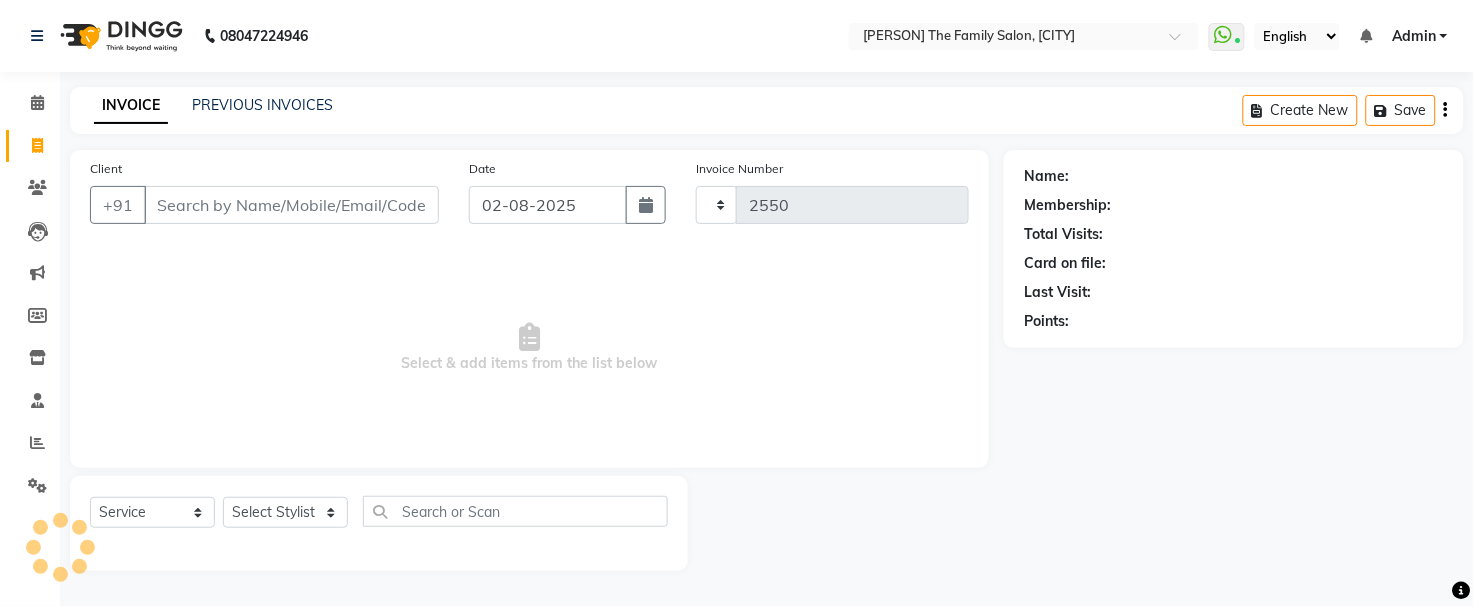 select on "8004" 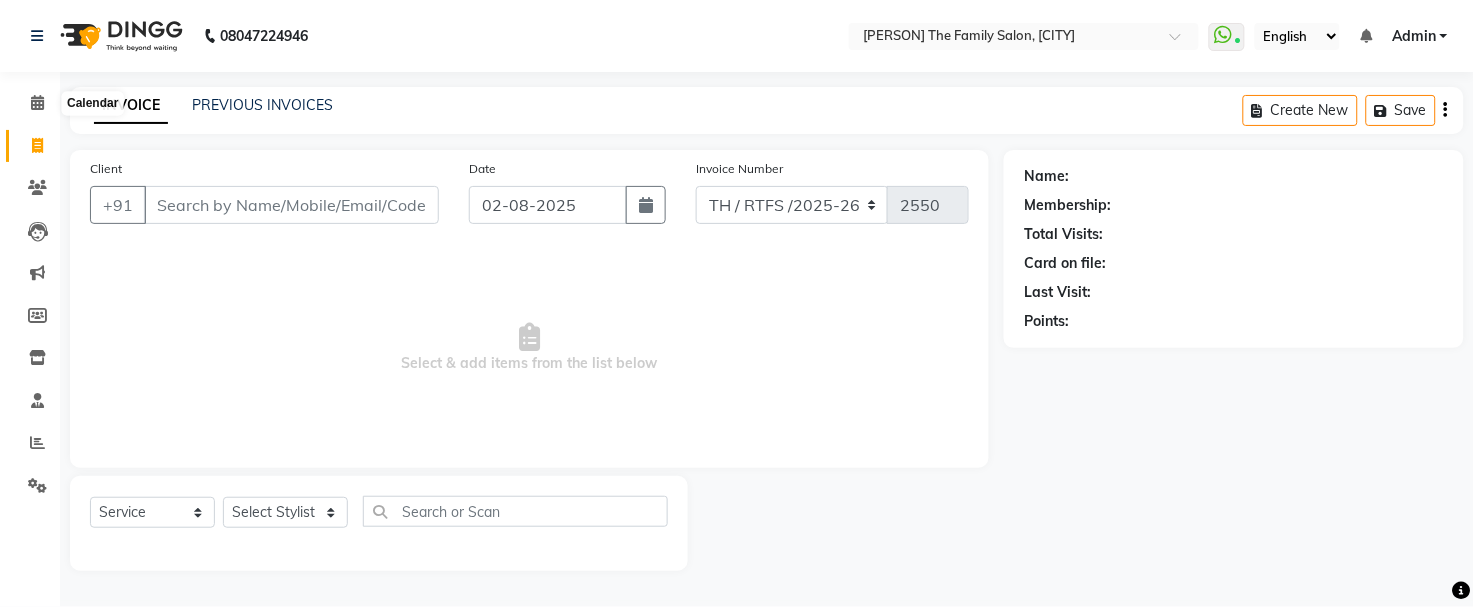 click 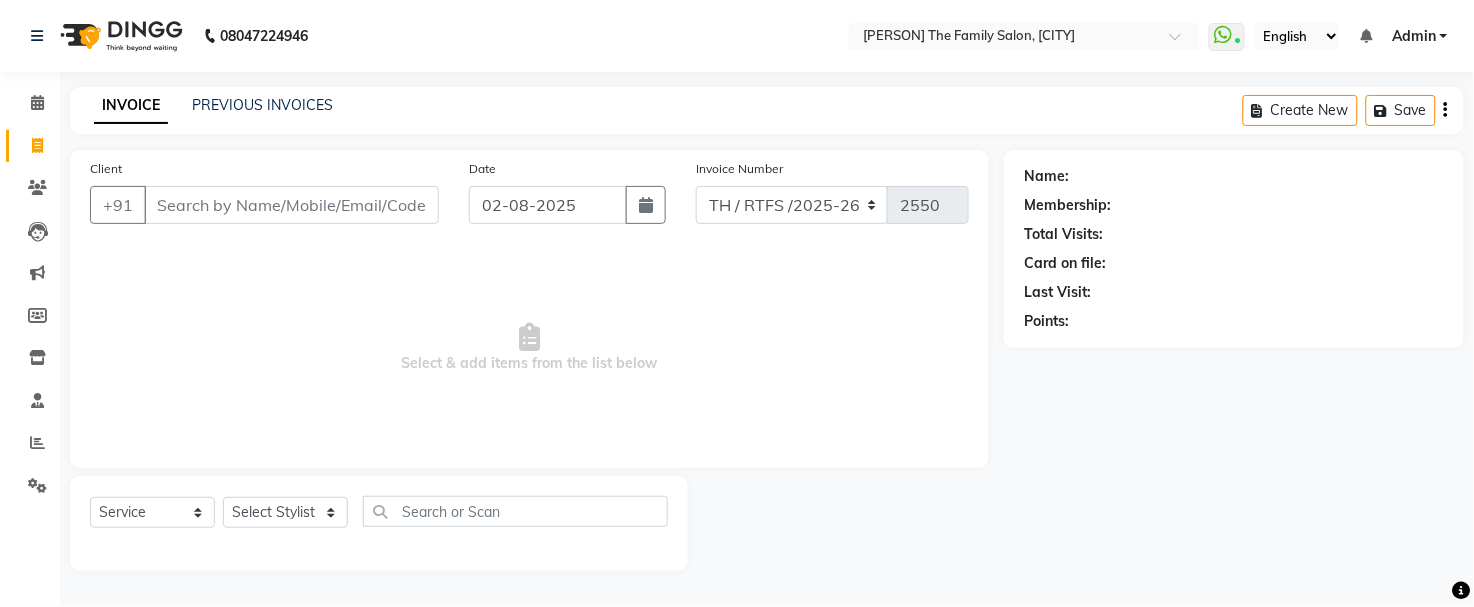click 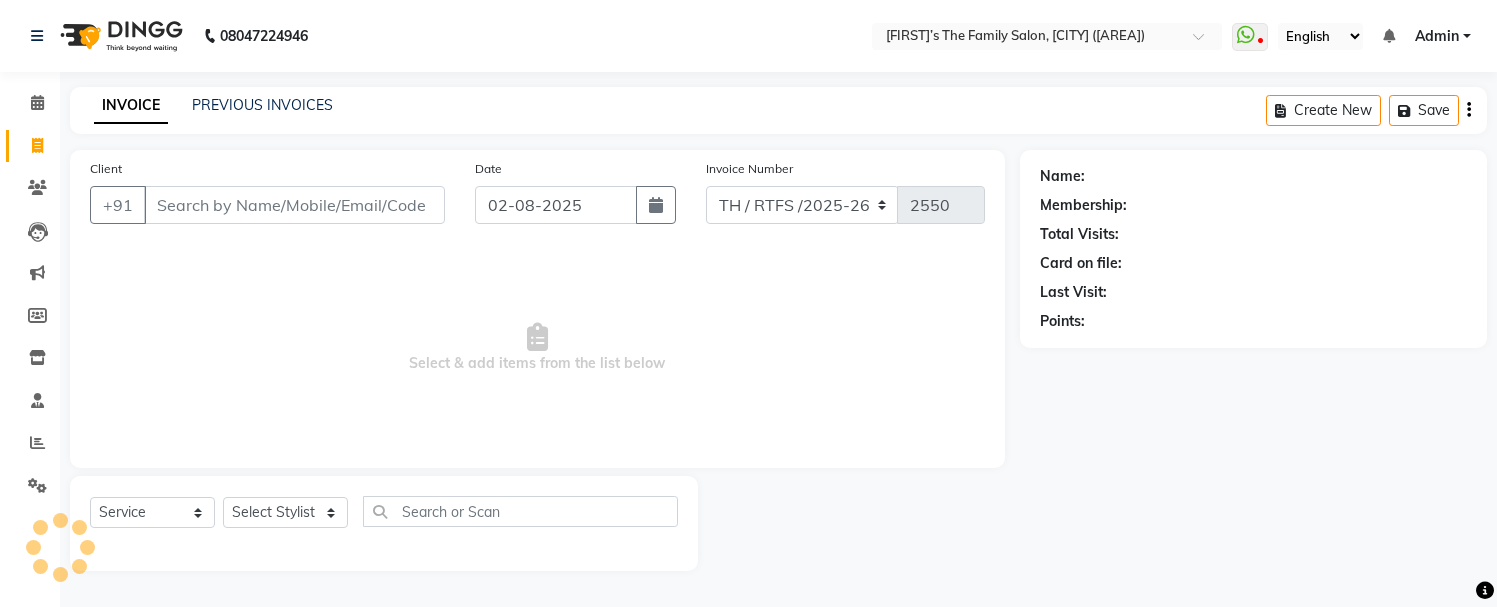 select on "service" 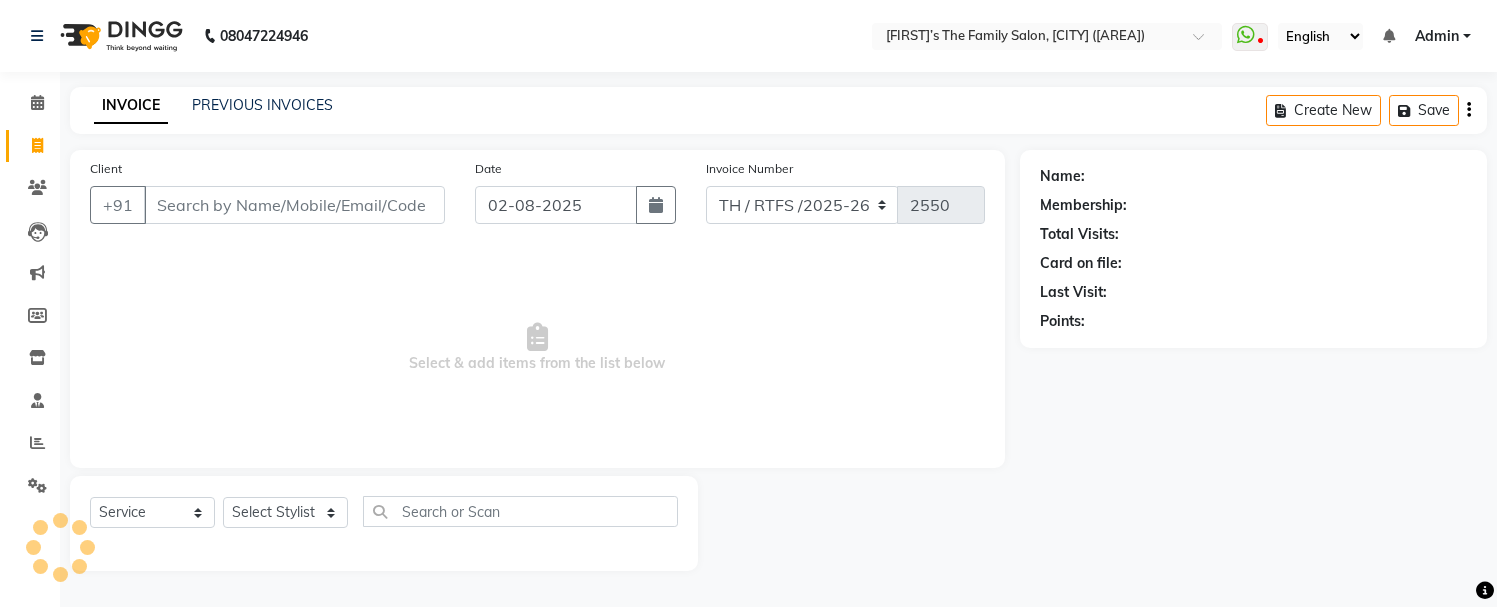 scroll, scrollTop: 0, scrollLeft: 0, axis: both 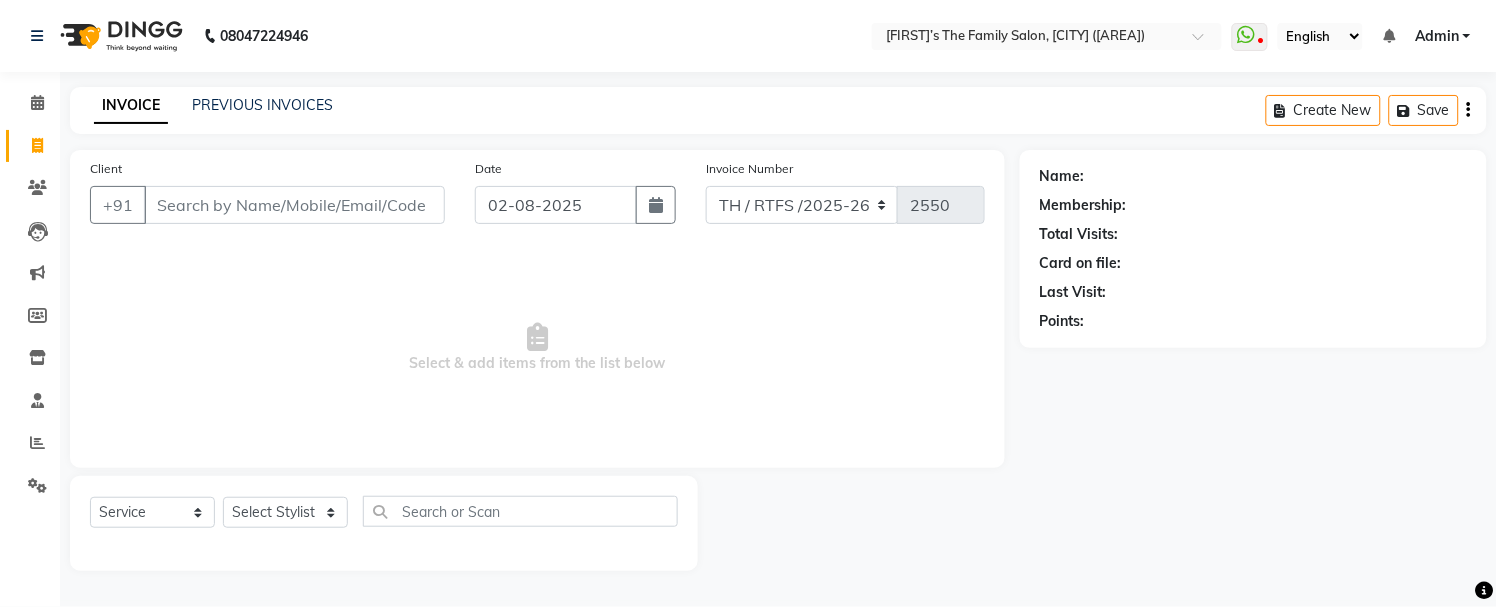 click on "PREVIOUS INVOICES" 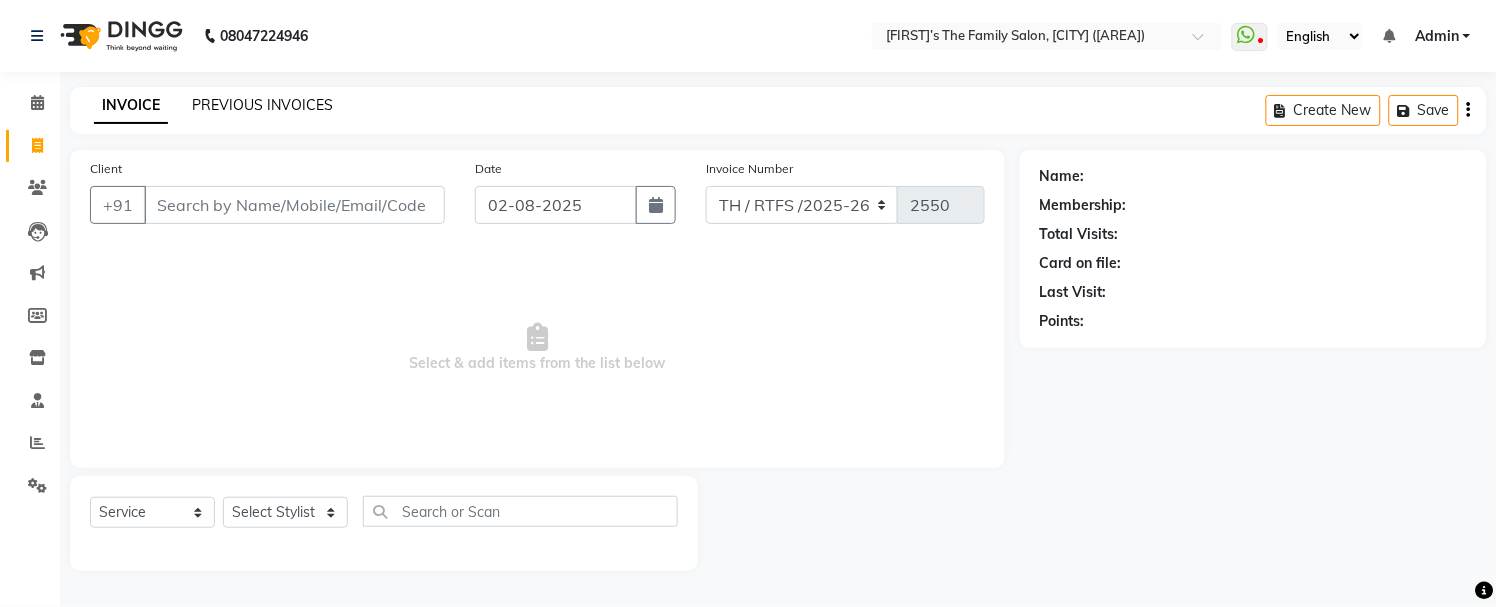 click on "PREVIOUS INVOICES" 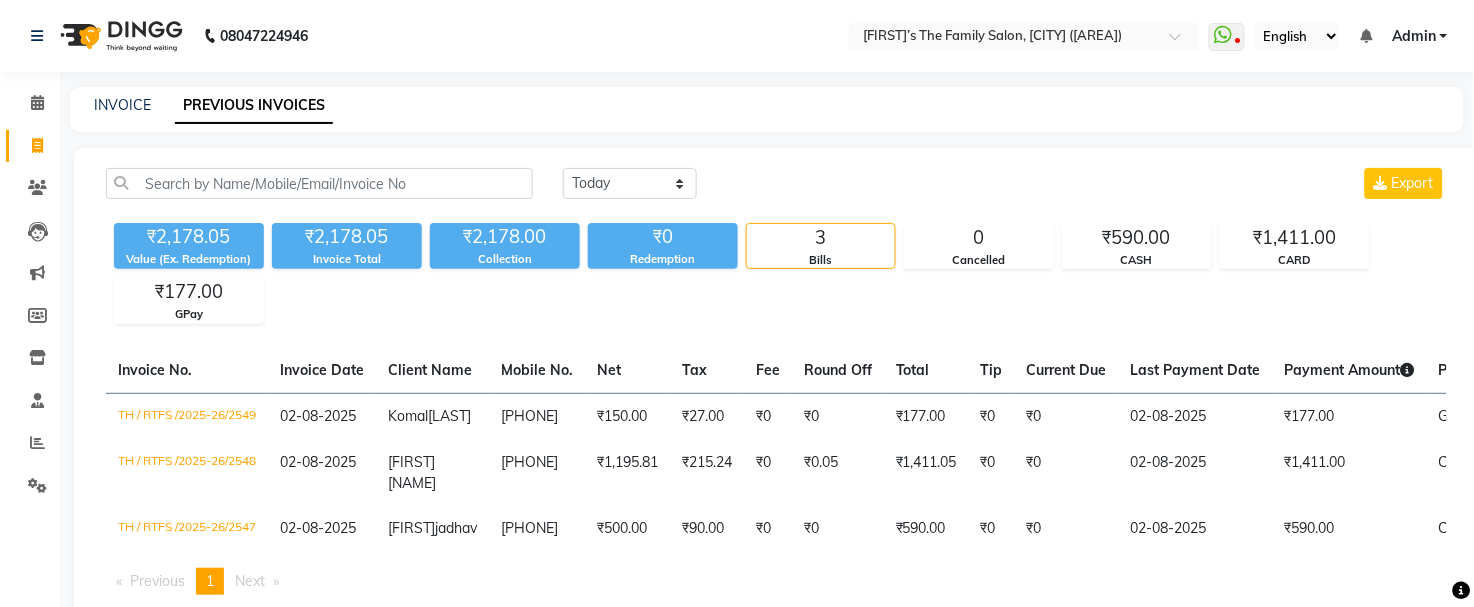 click on "PREVIOUS INVOICES" 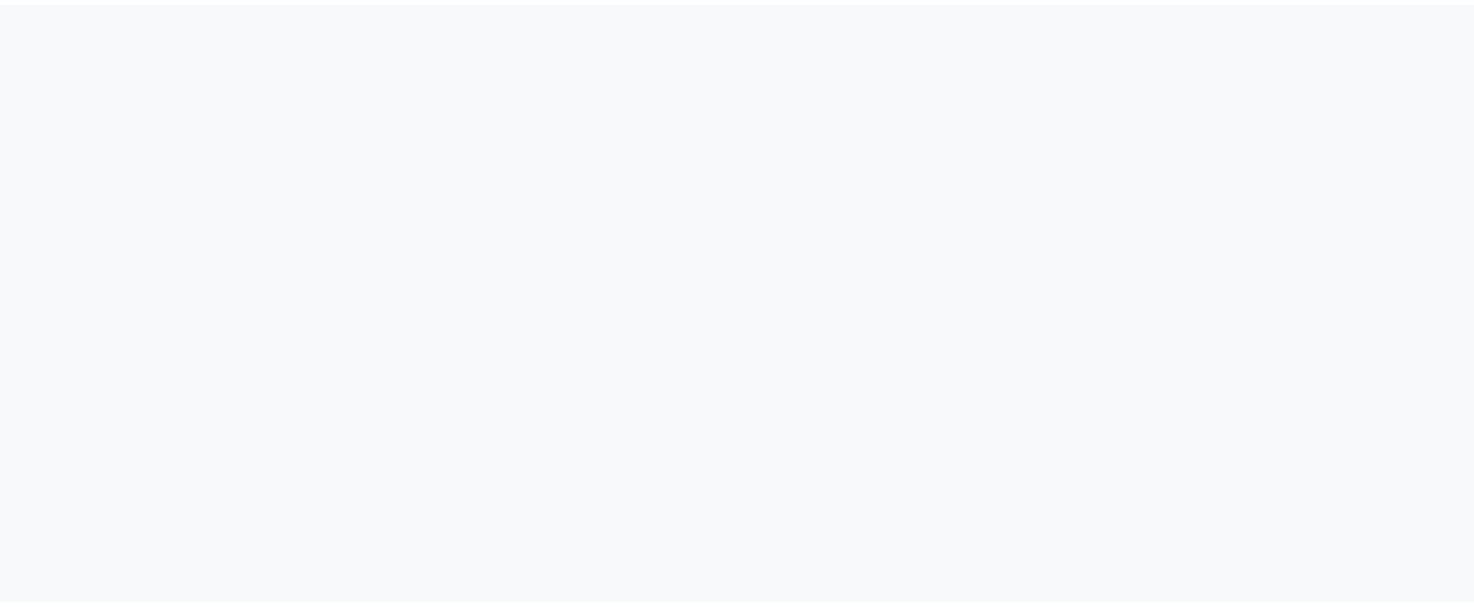 scroll, scrollTop: 0, scrollLeft: 0, axis: both 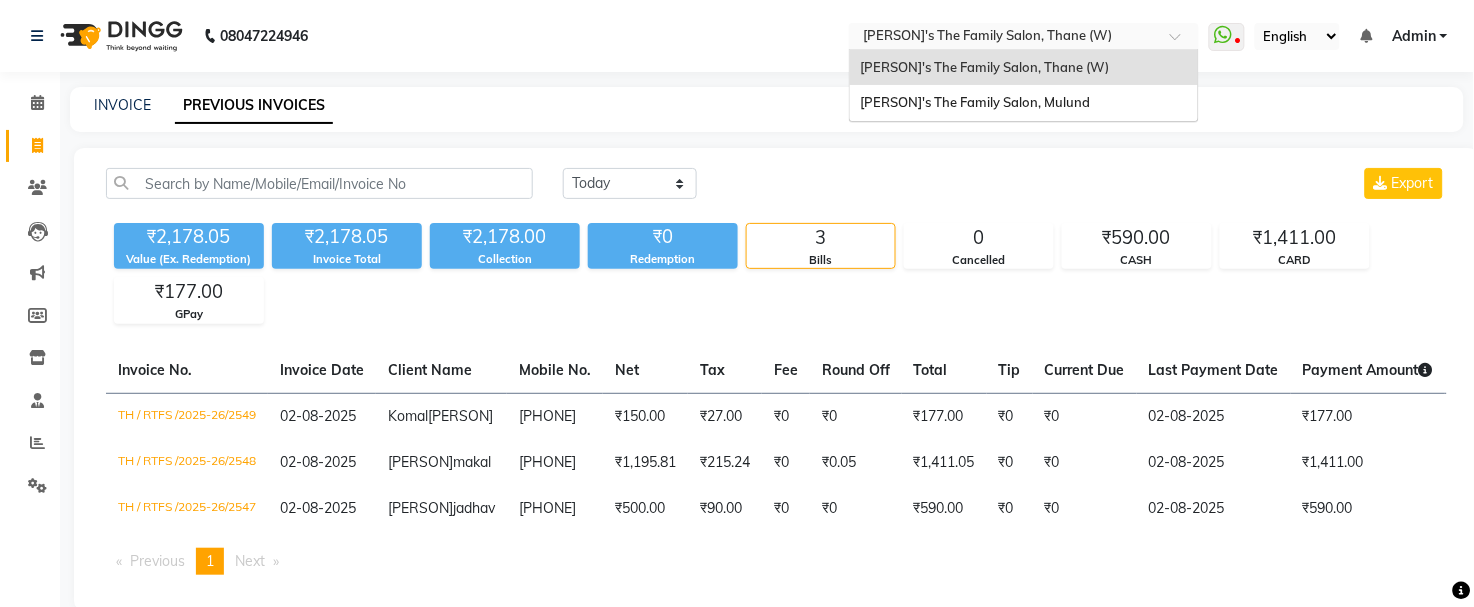click at bounding box center (1004, 38) 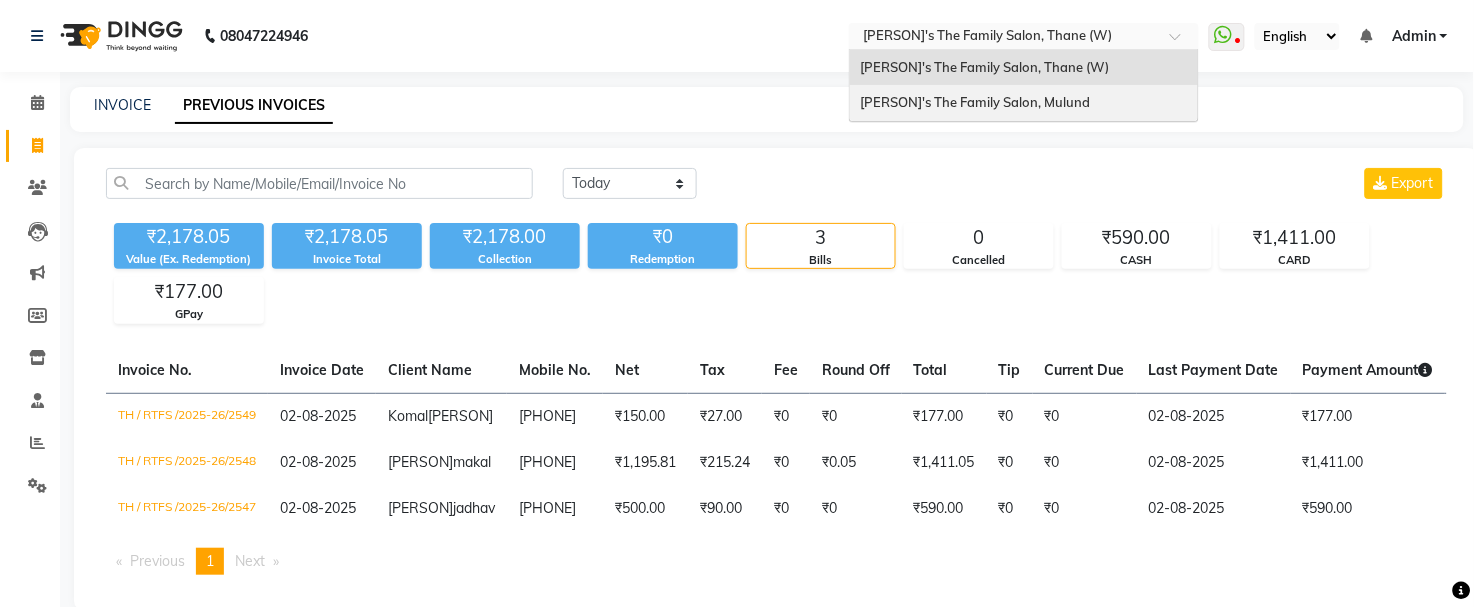 click on "Ravi’s The Family Salon, Mulund" at bounding box center (975, 102) 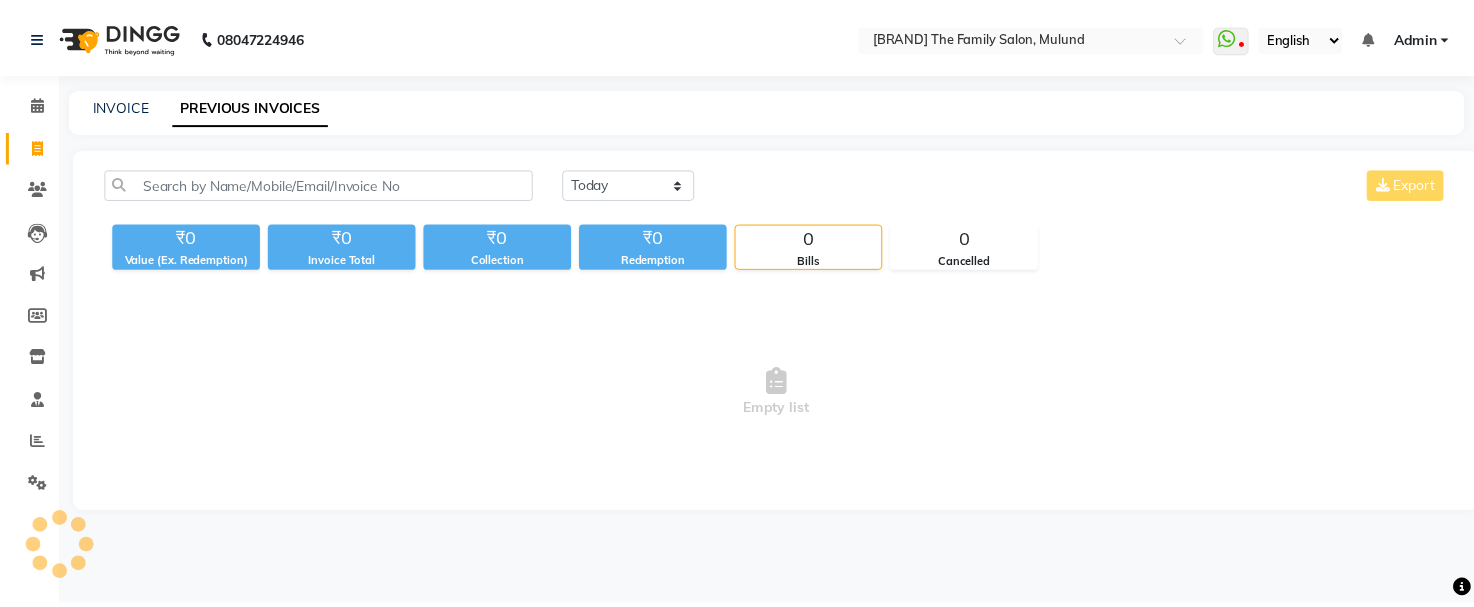 scroll, scrollTop: 0, scrollLeft: 0, axis: both 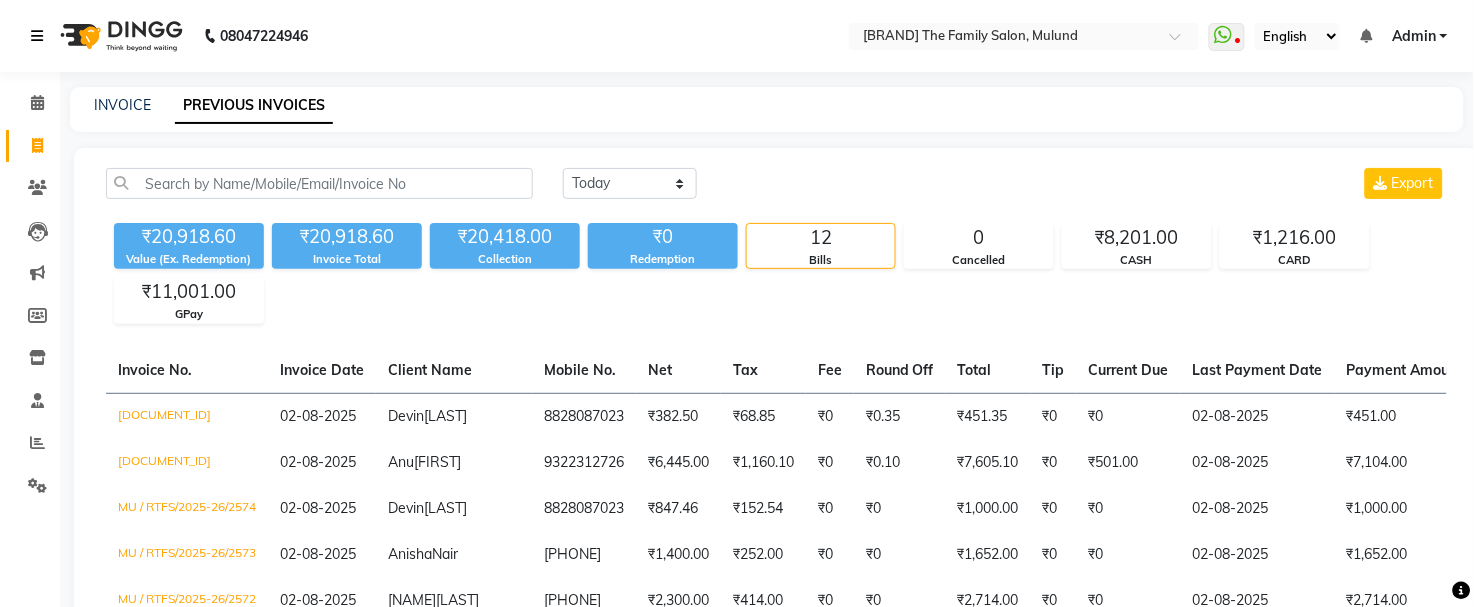 click at bounding box center [37, 36] 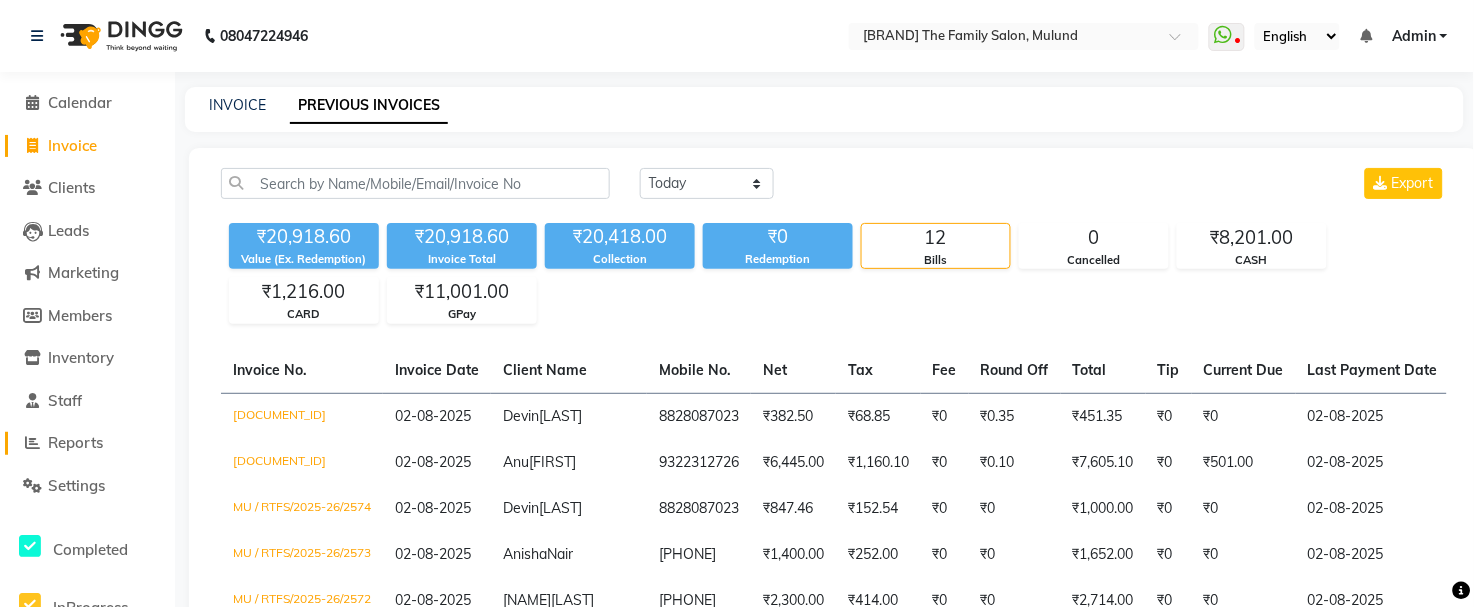 click on "Reports" 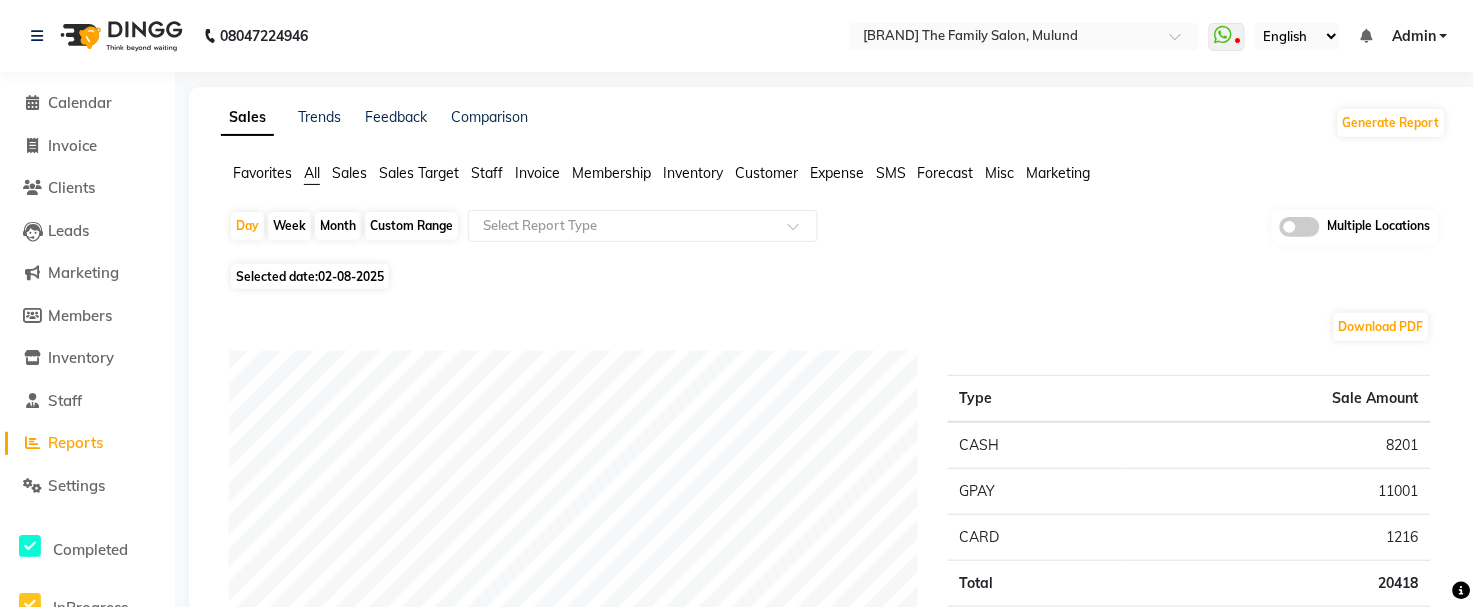 click on "Staff" 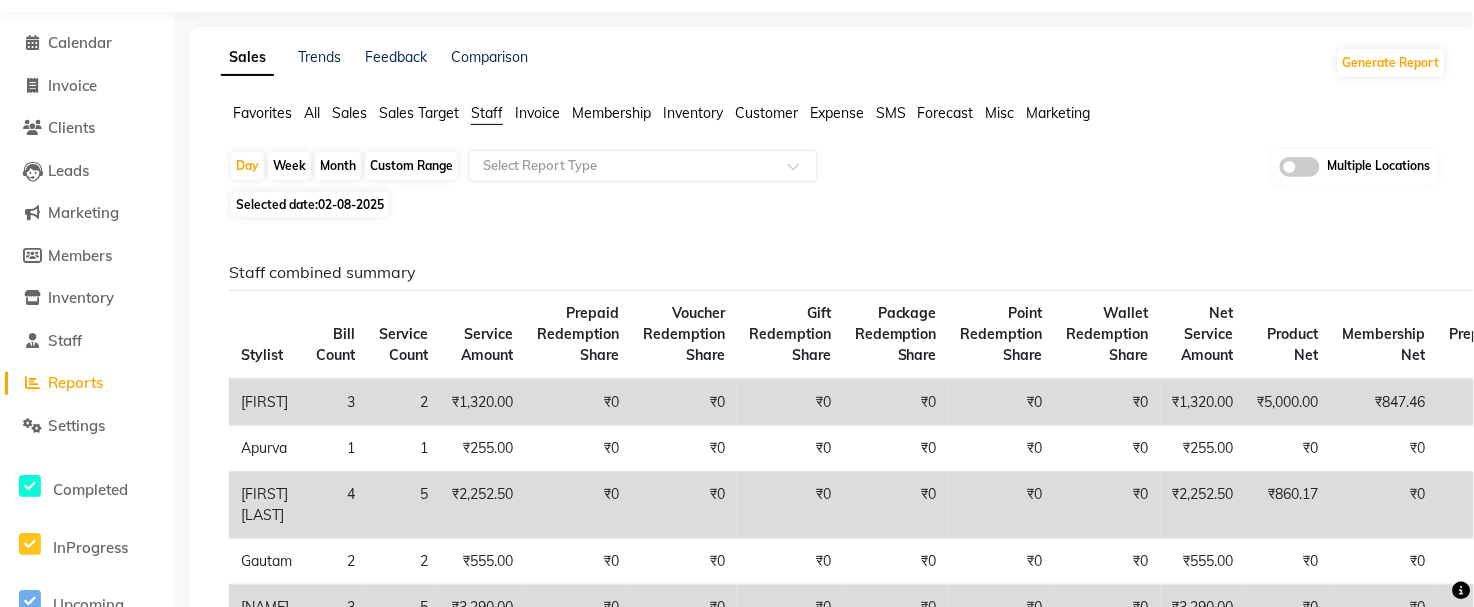 scroll, scrollTop: 120, scrollLeft: 0, axis: vertical 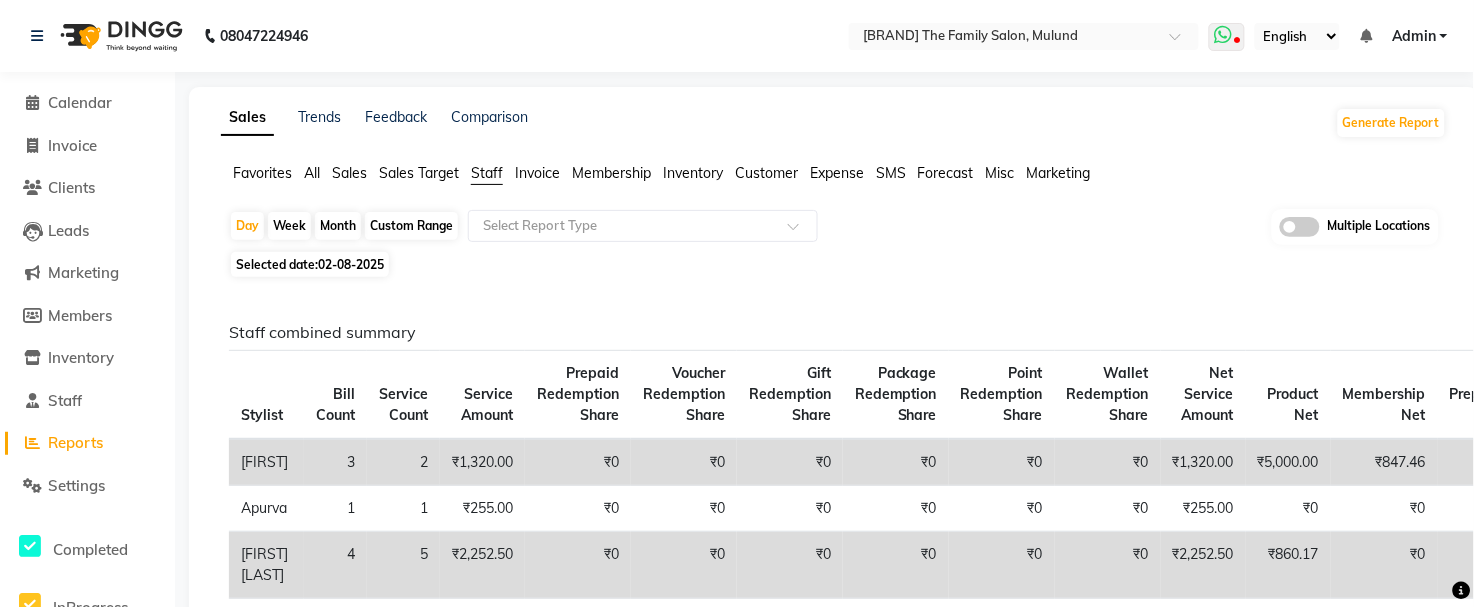 click at bounding box center [1223, 35] 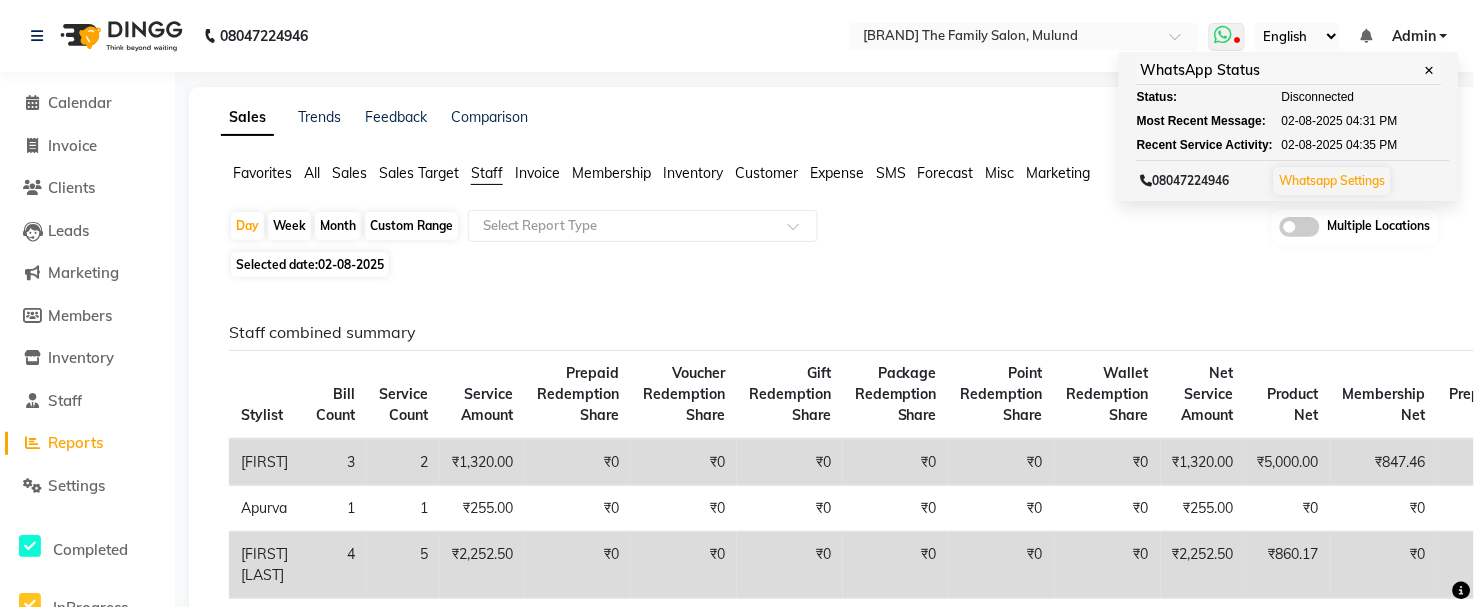 click on "Whatsapp Settings" at bounding box center (1332, 180) 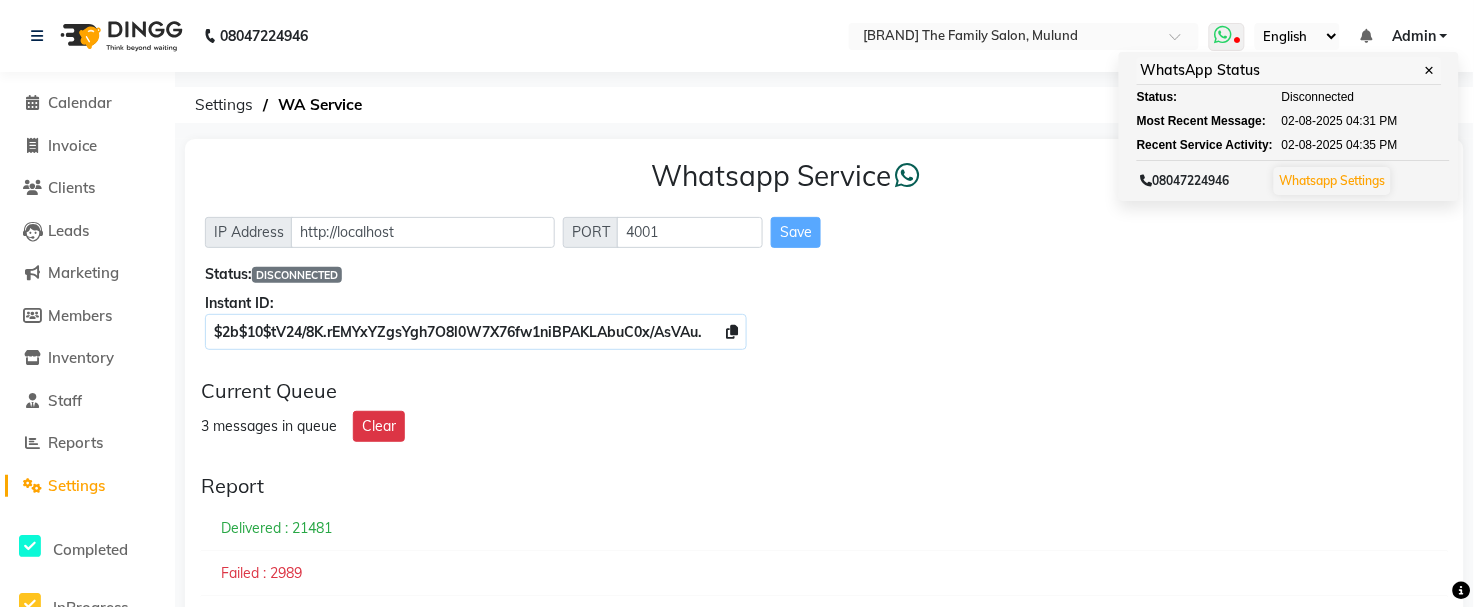 click on "Whatsapp Settings" at bounding box center (1332, 180) 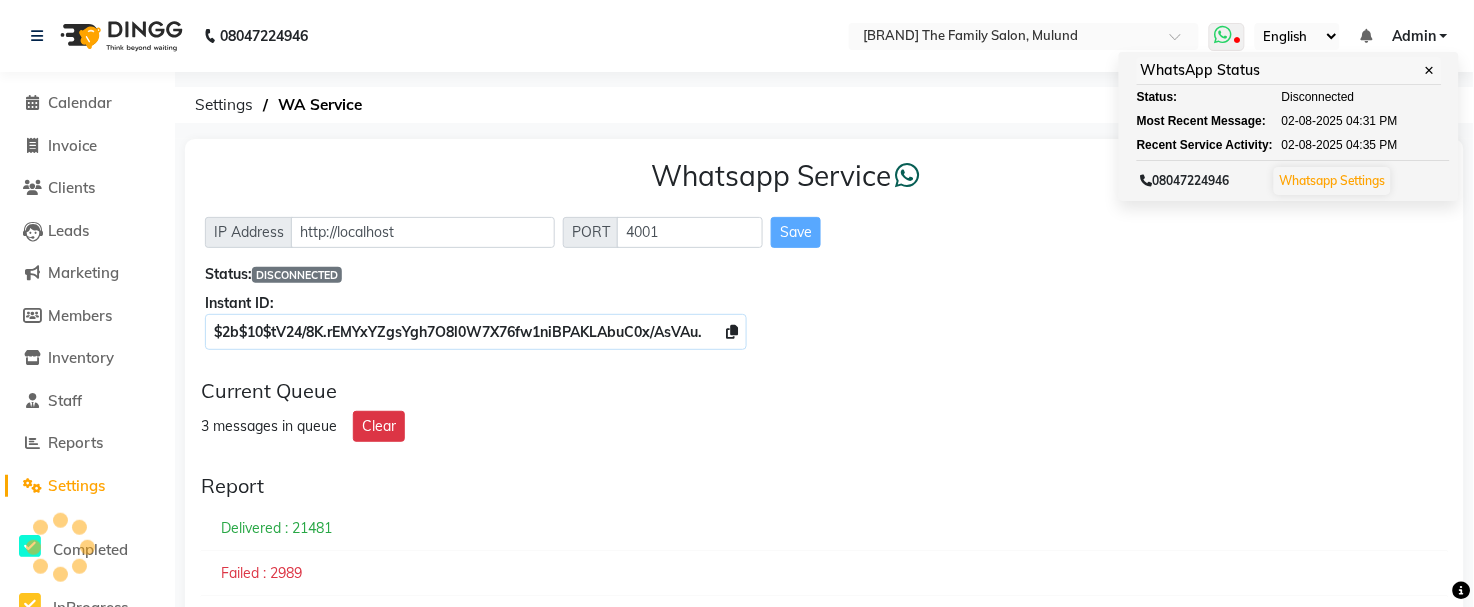 click on "Whatsapp Settings" at bounding box center [1332, 180] 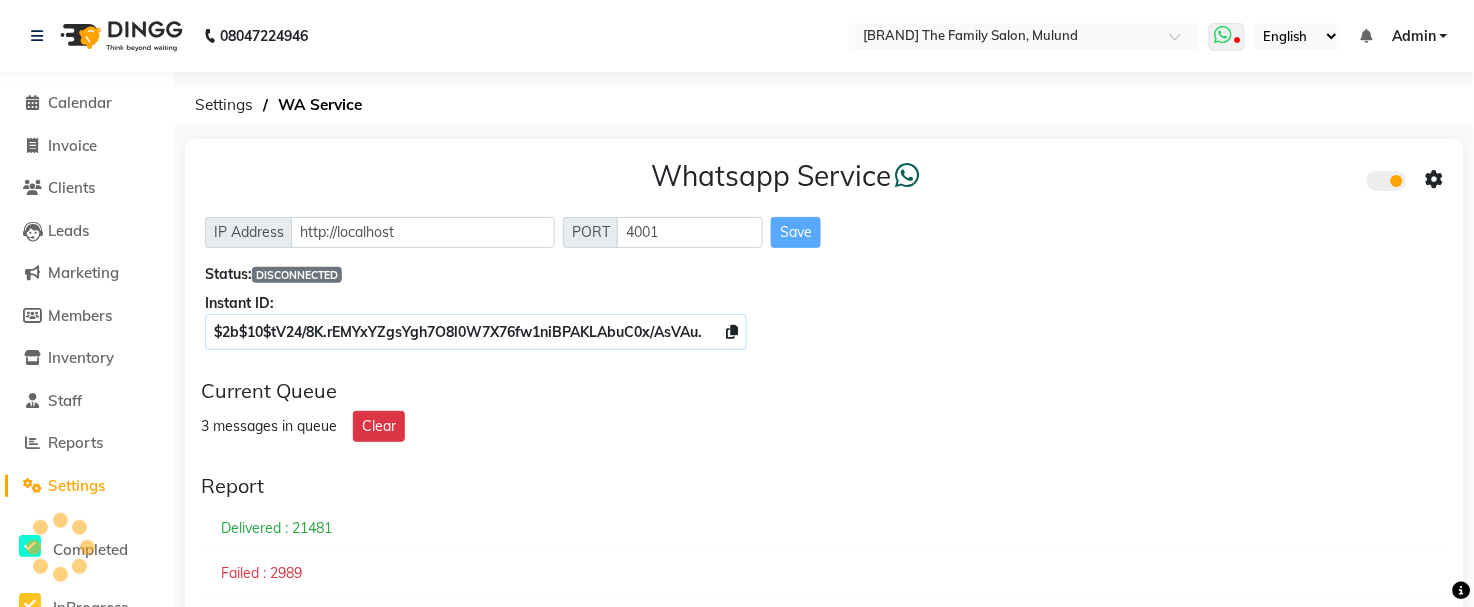 click at bounding box center [1238, 42] 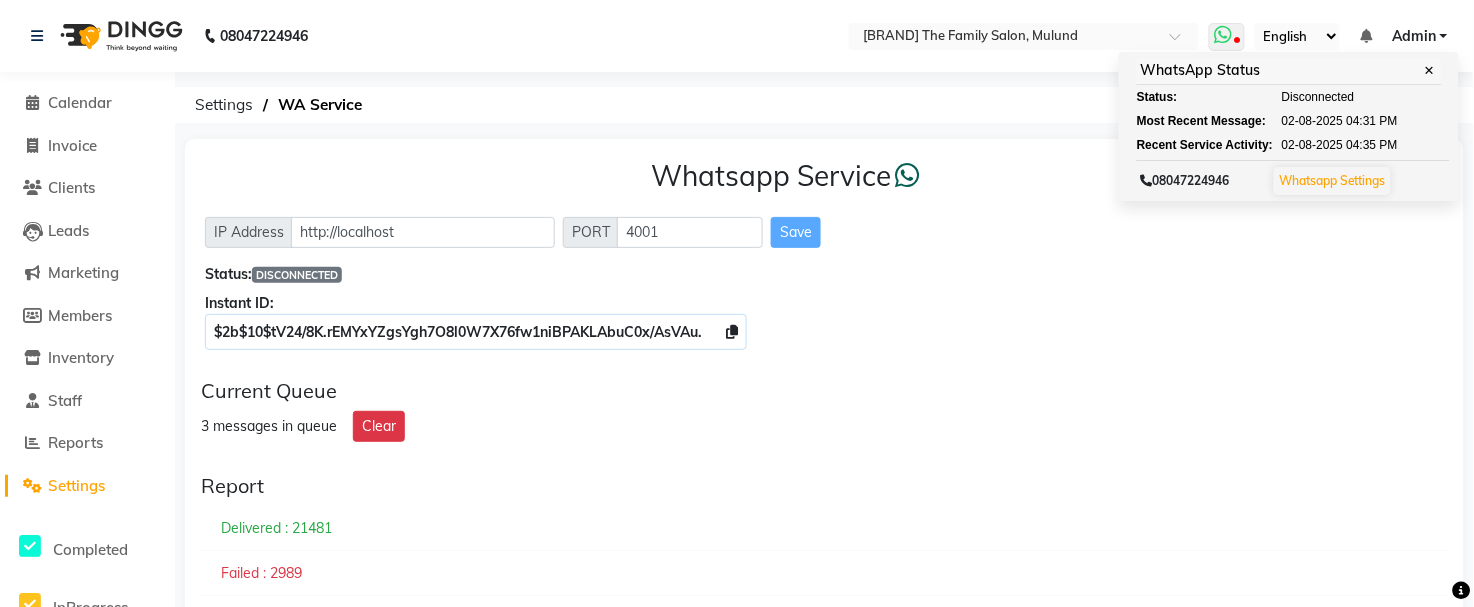 click on "Whatsapp Settings" at bounding box center [1332, 180] 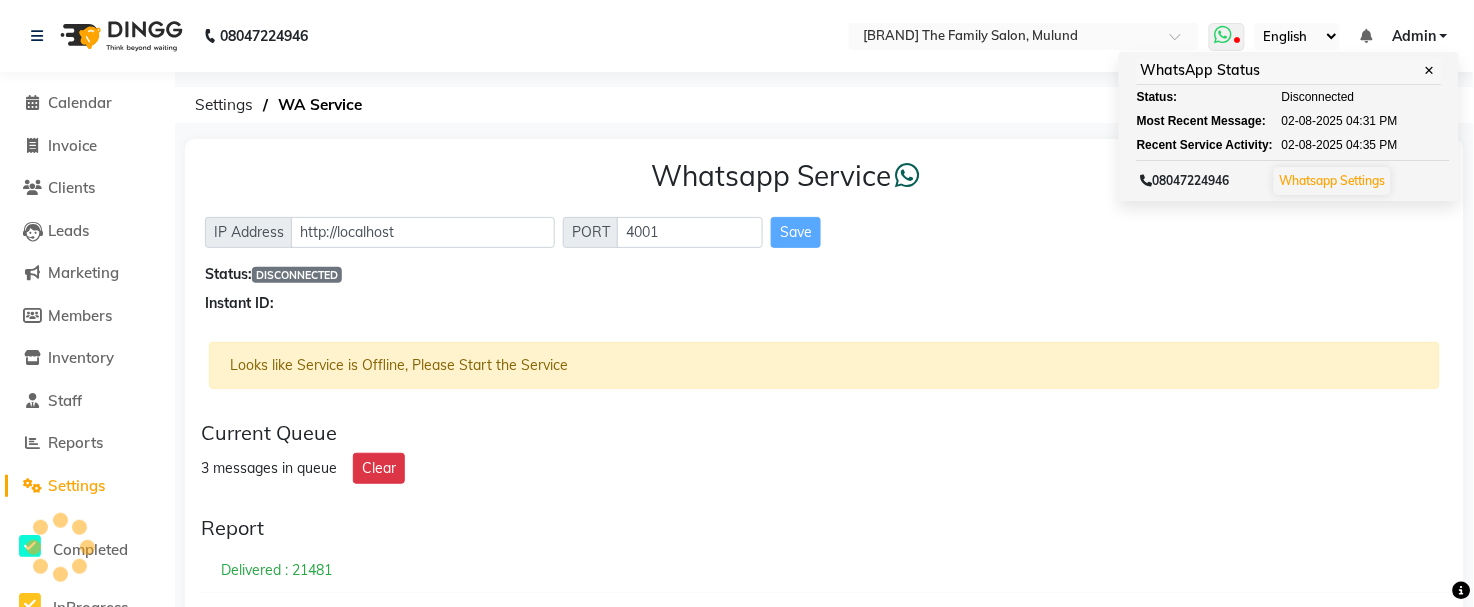 click on "Whatsapp Settings" at bounding box center [1332, 181] 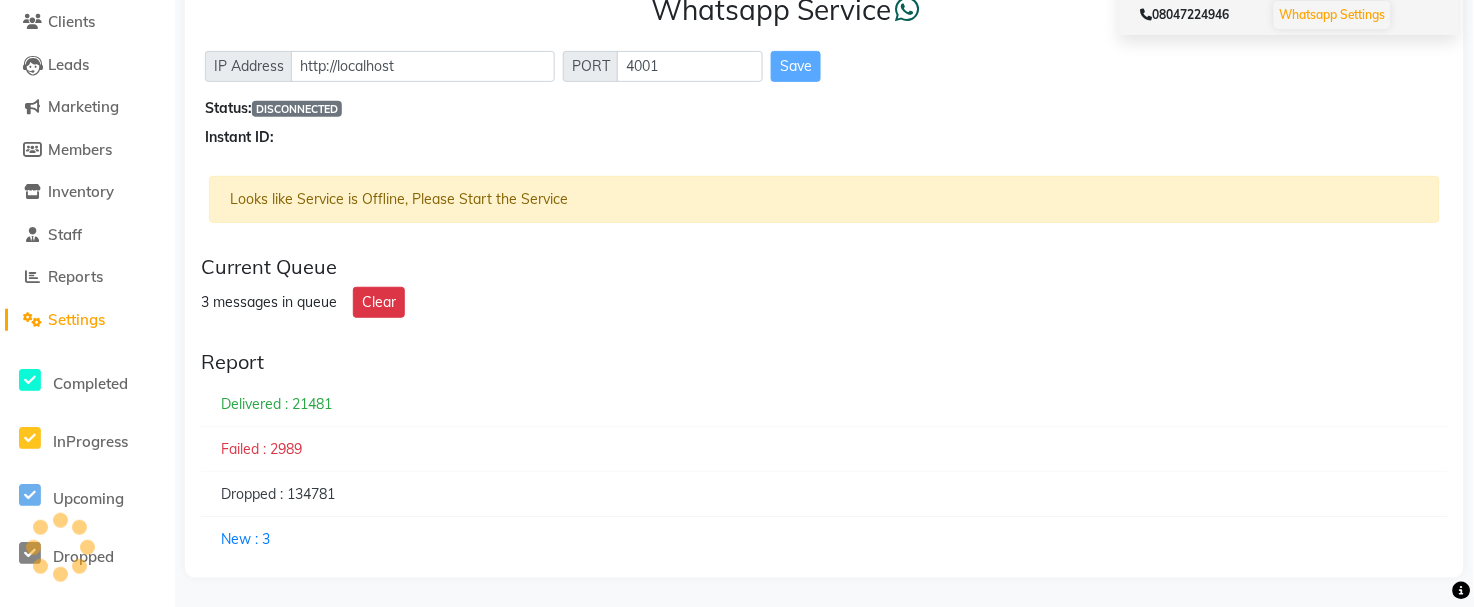 click on "Whatsapp Settings" at bounding box center (1332, 15) 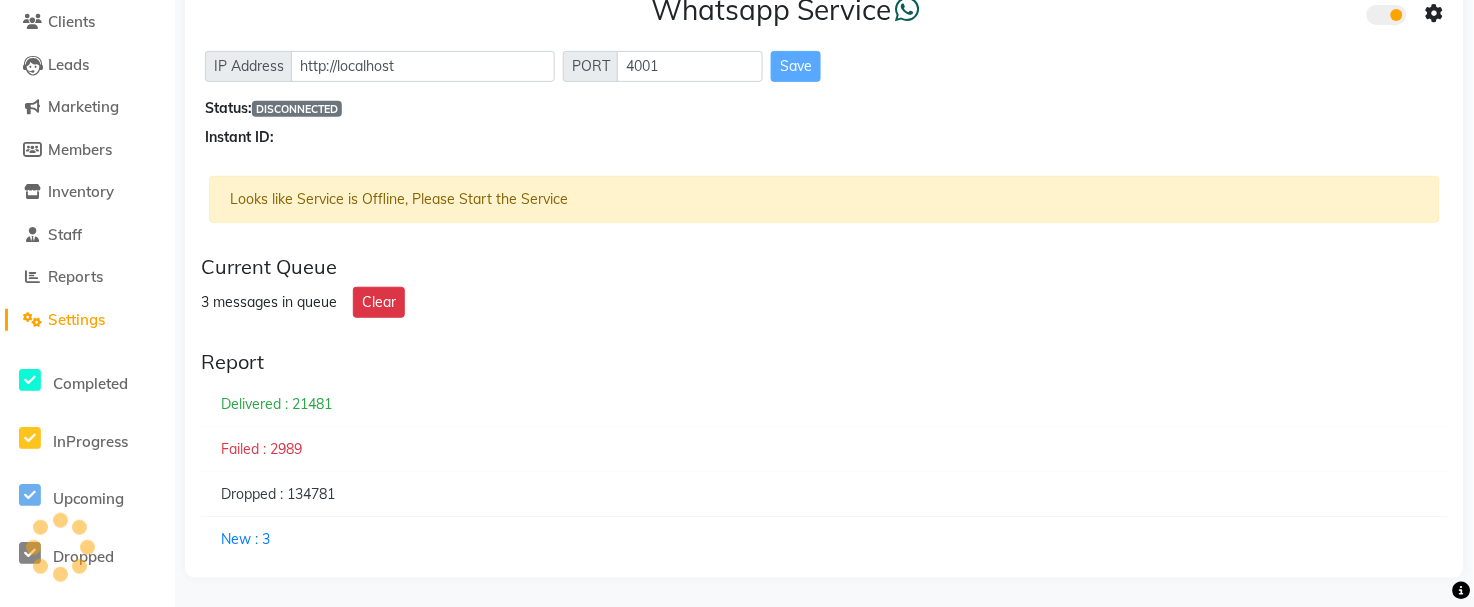 scroll, scrollTop: 45, scrollLeft: 0, axis: vertical 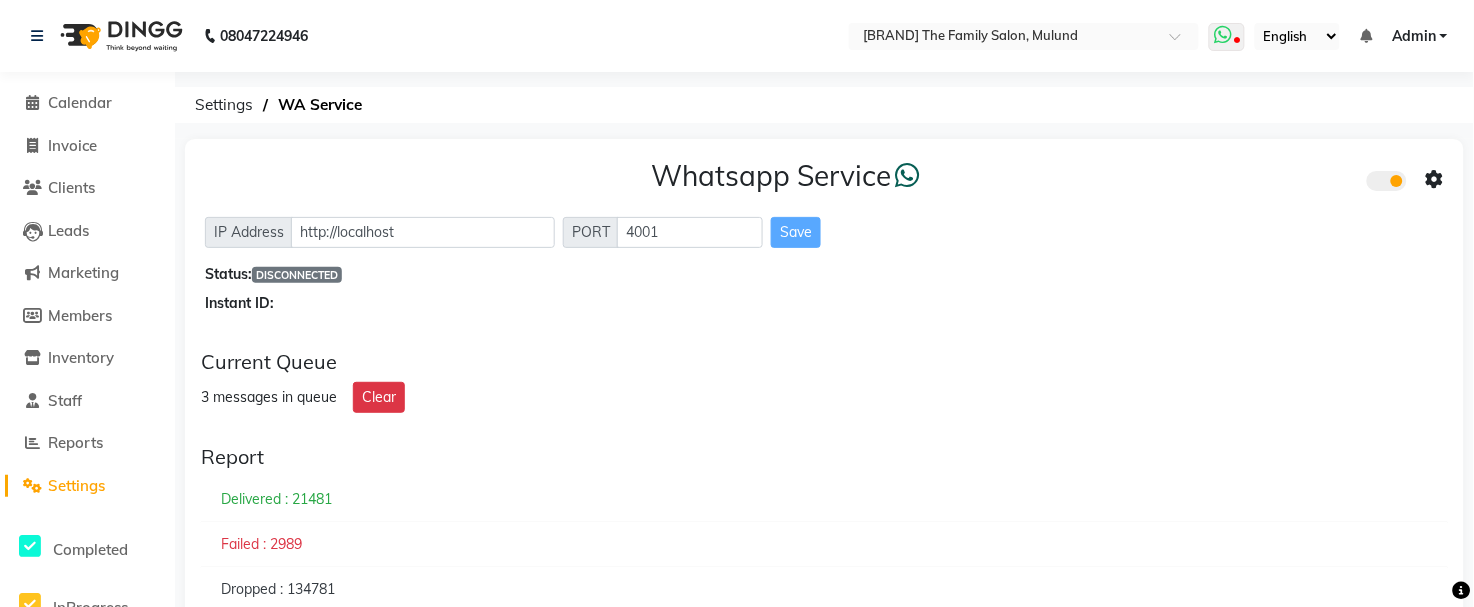 click at bounding box center [1223, 35] 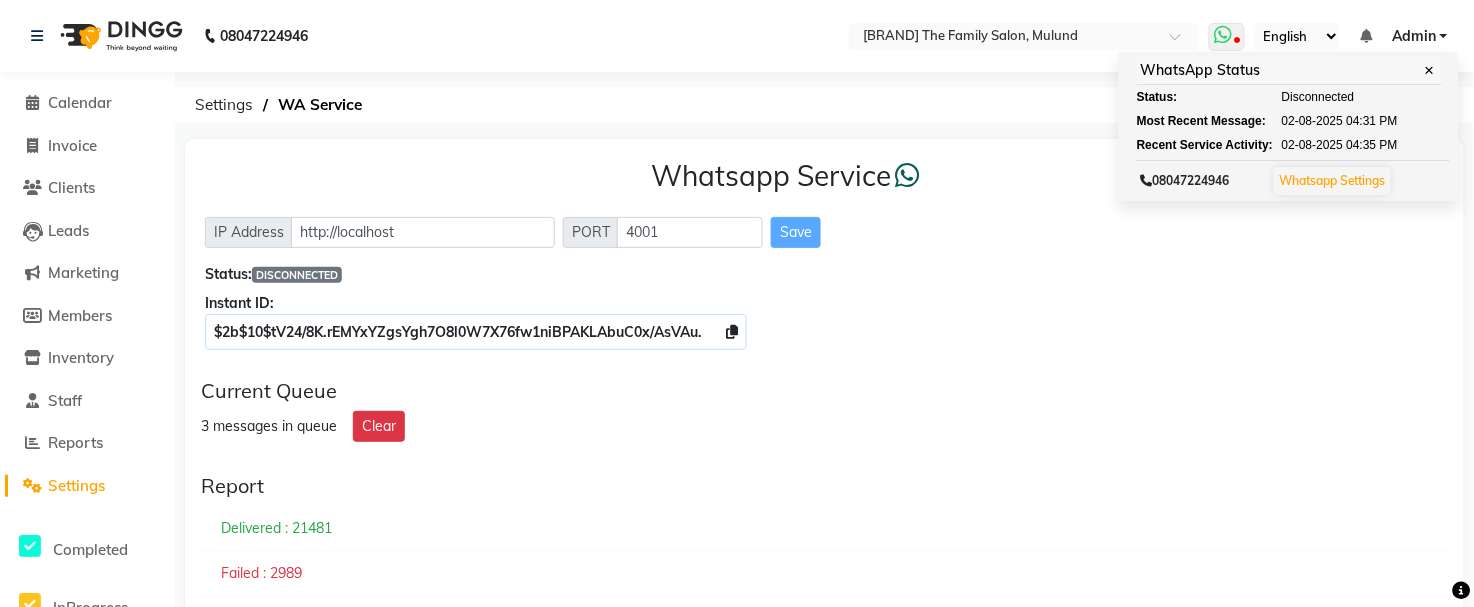 click on "Whatsapp Settings" at bounding box center (1332, 180) 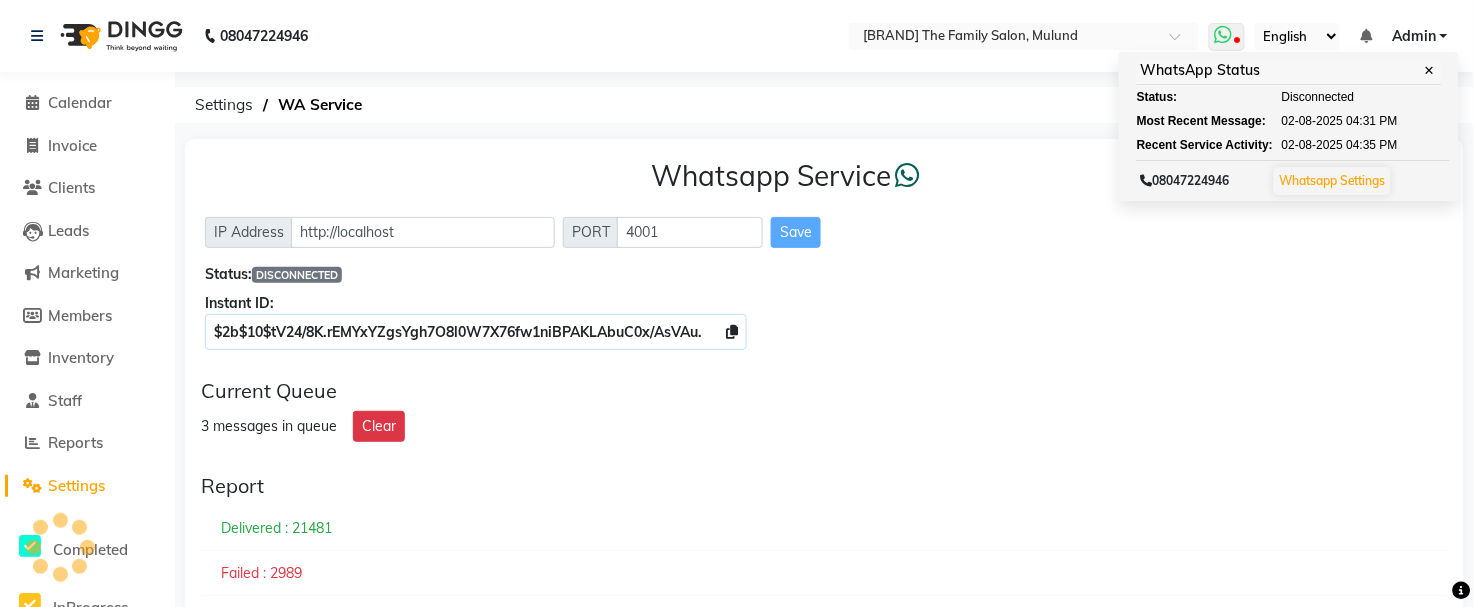 click on "Disconnected" at bounding box center (1318, 97) 